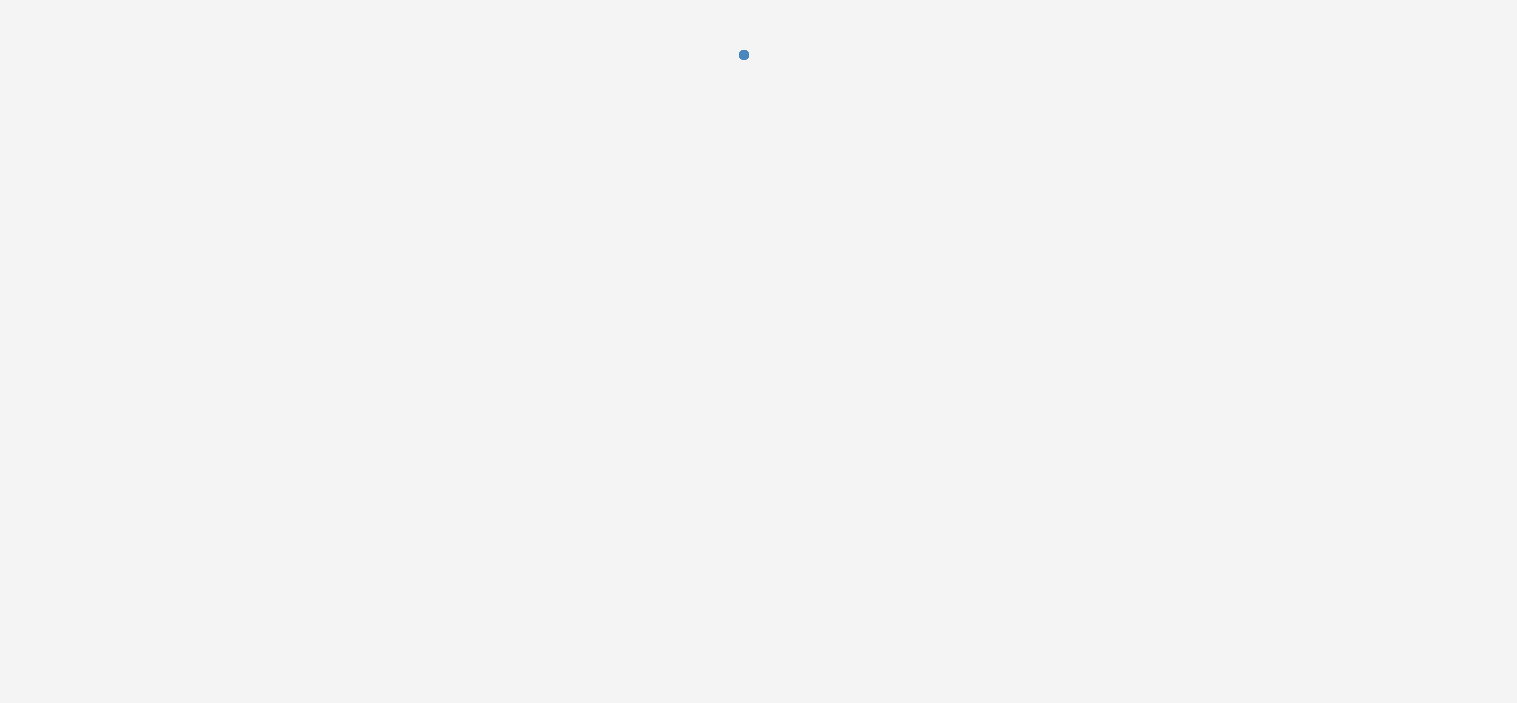 scroll, scrollTop: 0, scrollLeft: 0, axis: both 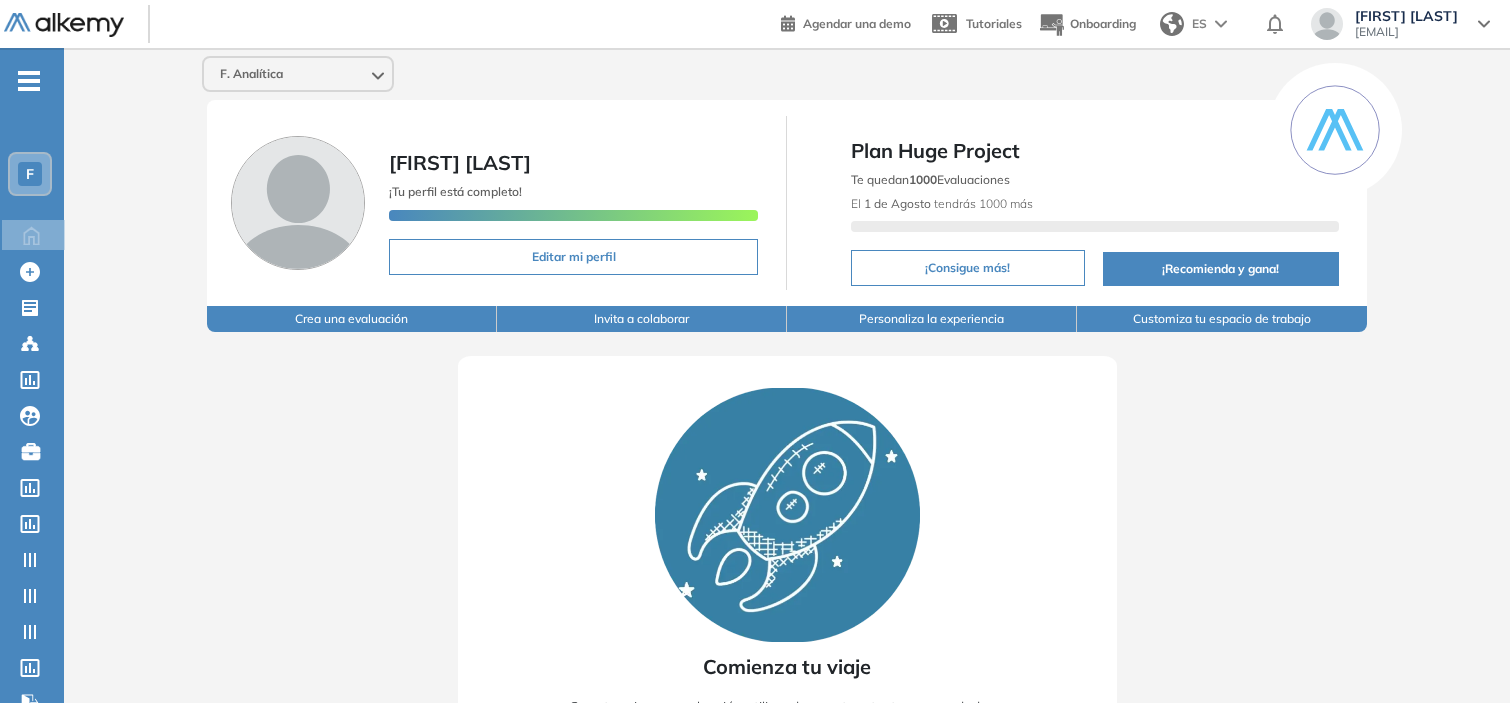 click on "F. Analítica" at bounding box center (298, 74) 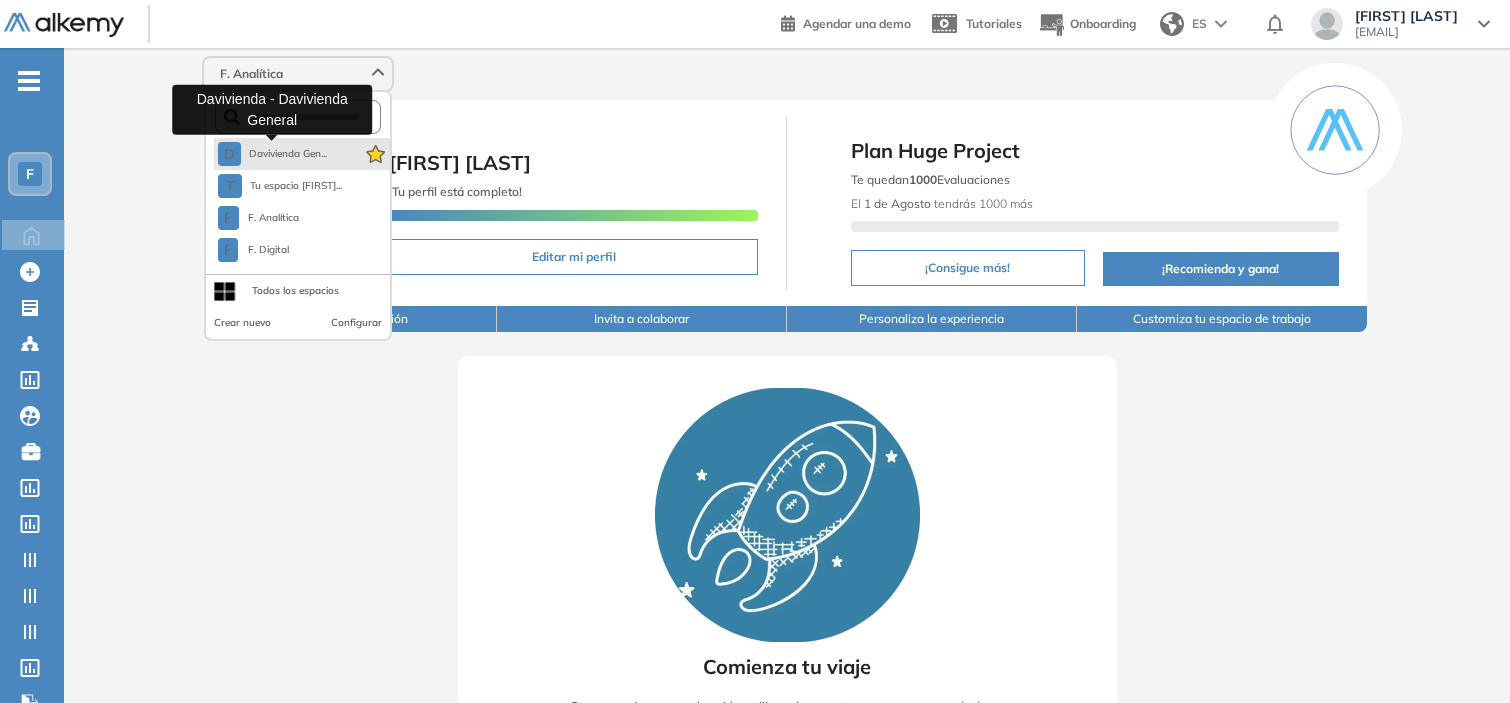 click on "Davivienda Gen..." at bounding box center (288, 154) 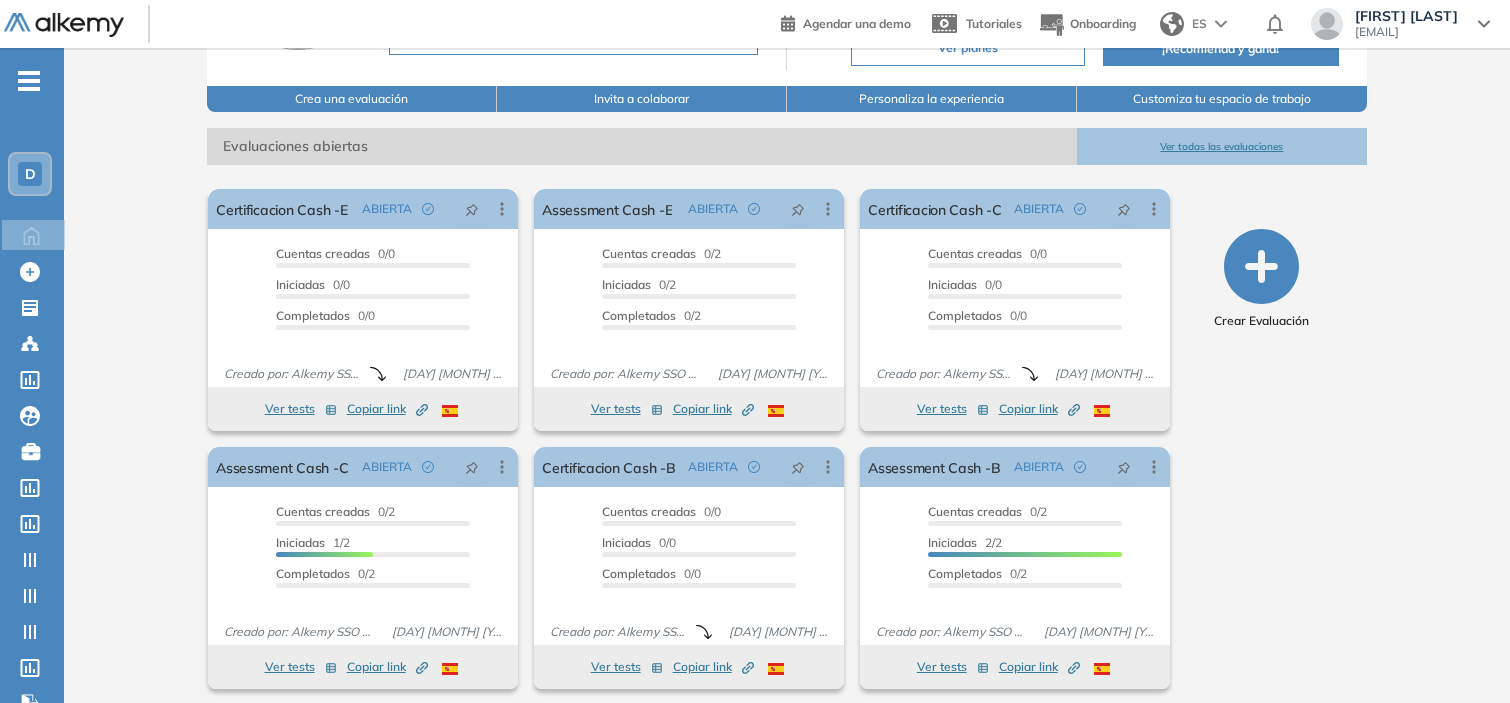 scroll, scrollTop: 222, scrollLeft: 0, axis: vertical 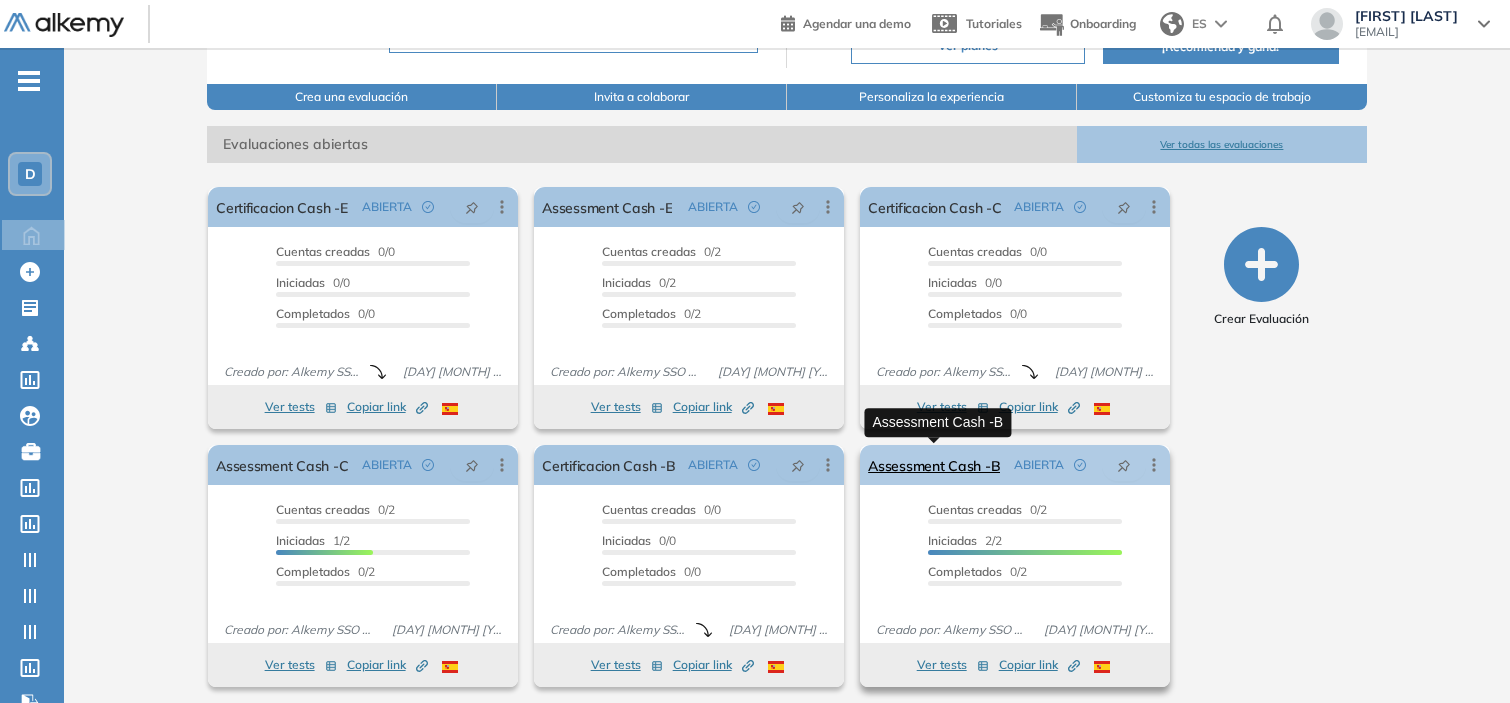 click on "Assessment Cash -B" at bounding box center [934, 465] 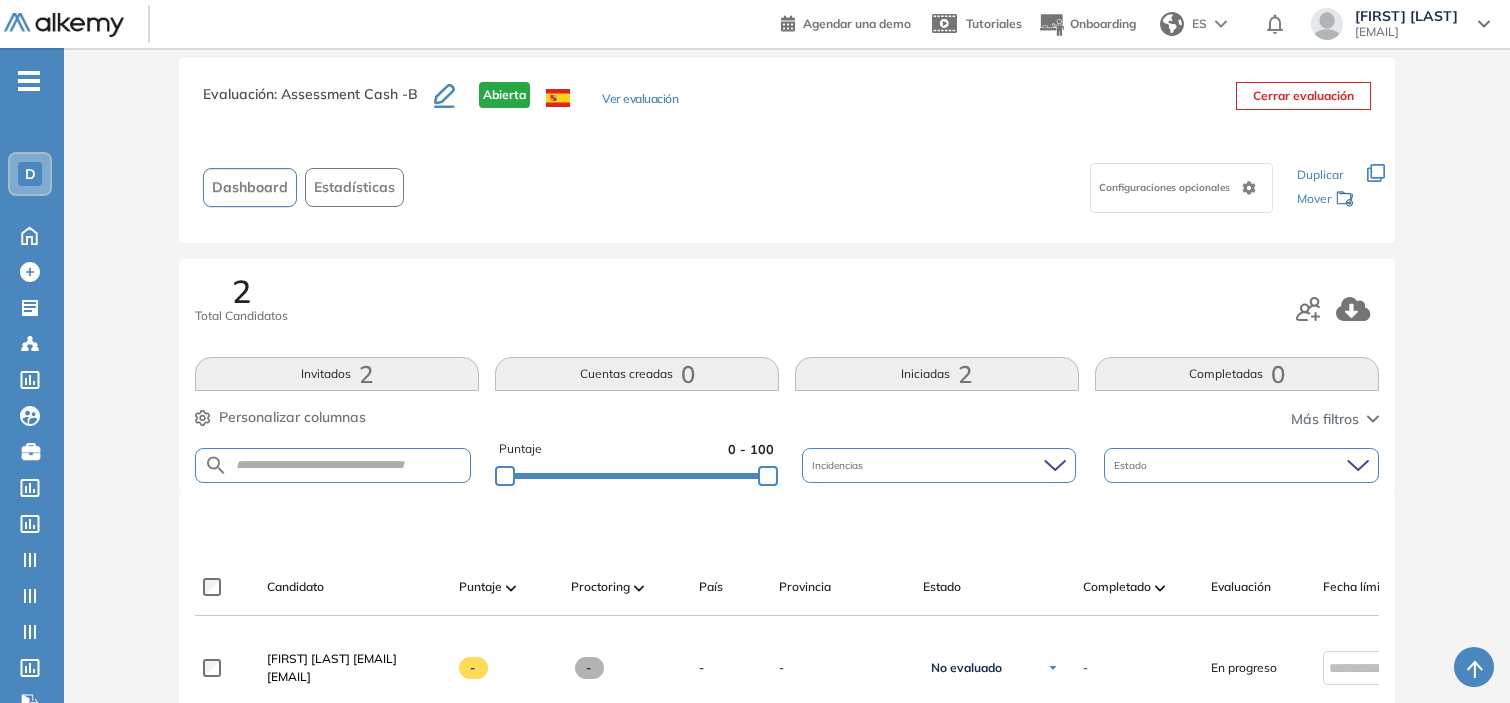 scroll, scrollTop: 0, scrollLeft: 0, axis: both 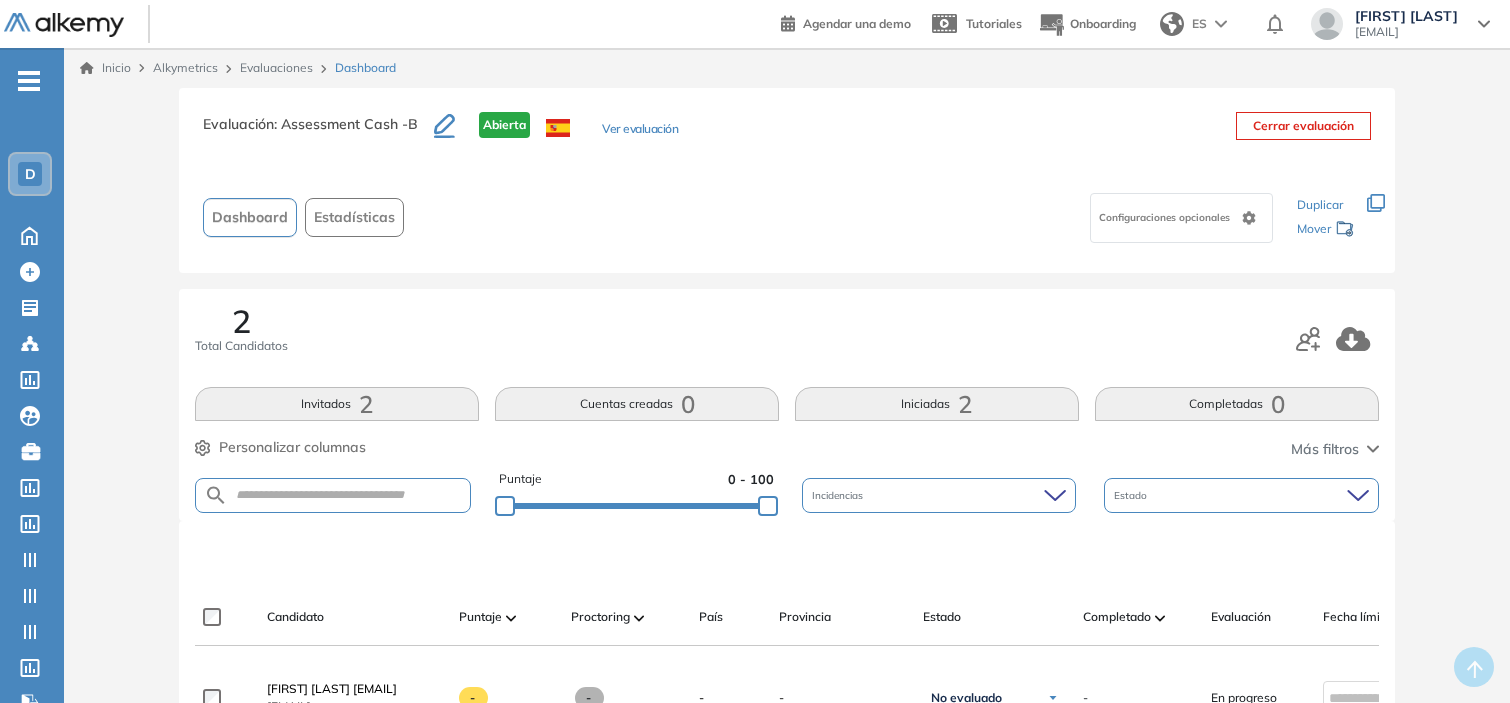 click on "Ver evaluación" at bounding box center (640, 130) 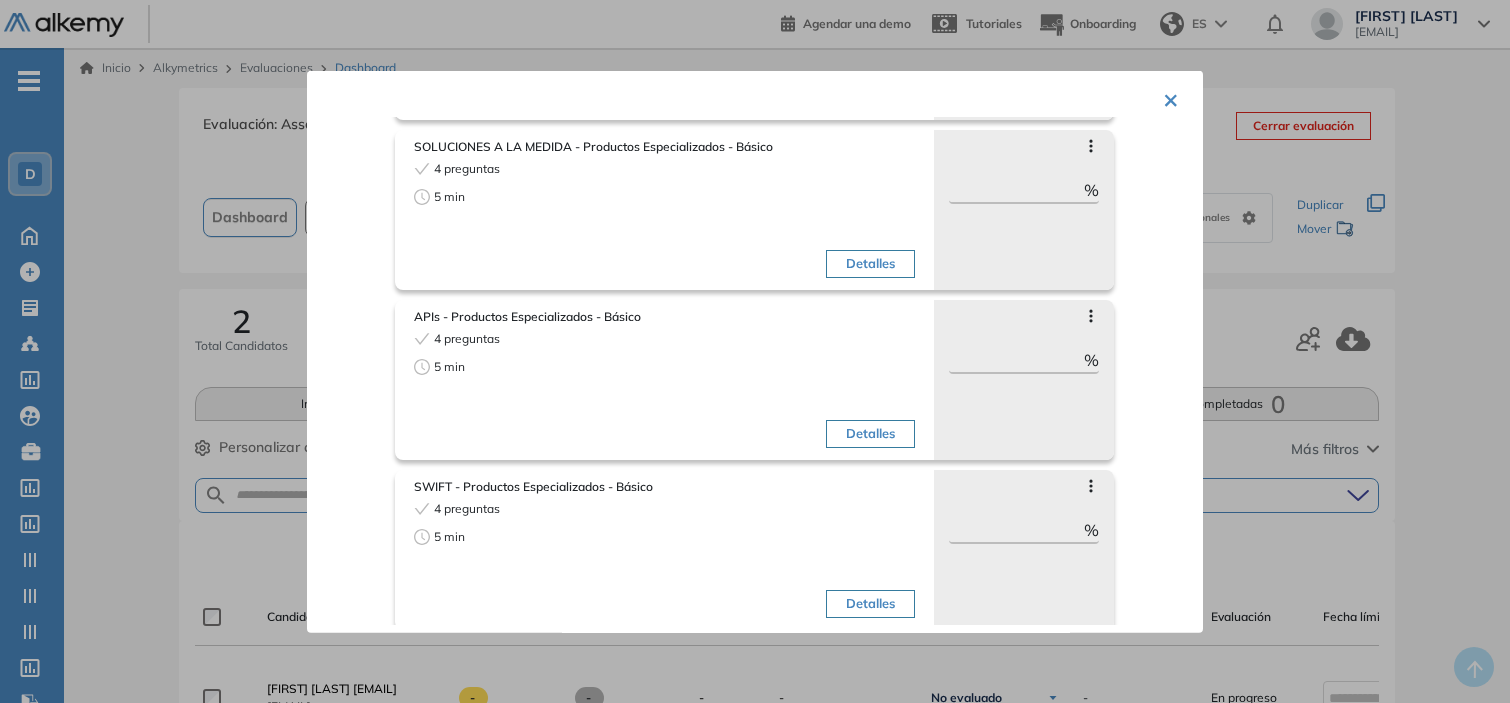scroll, scrollTop: 2462, scrollLeft: 0, axis: vertical 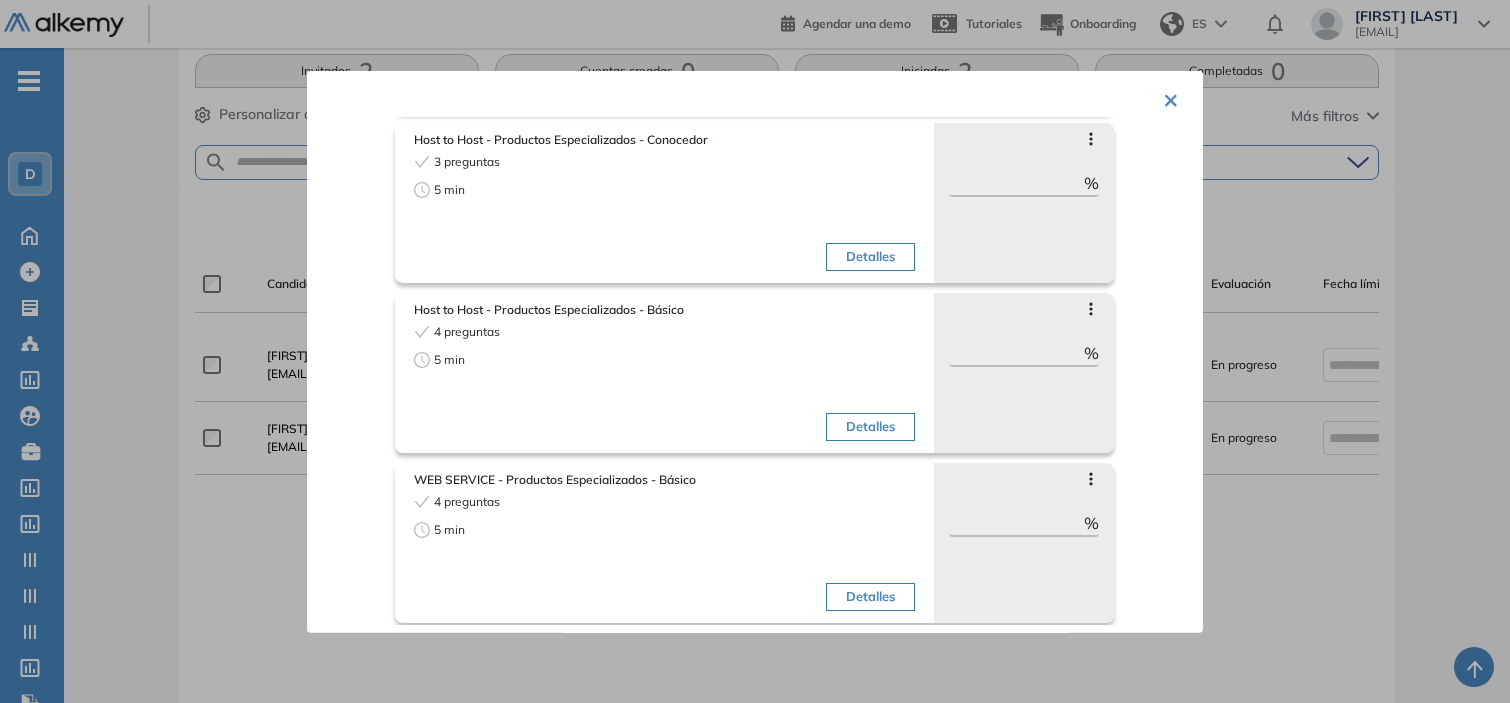 click at bounding box center (755, 351) 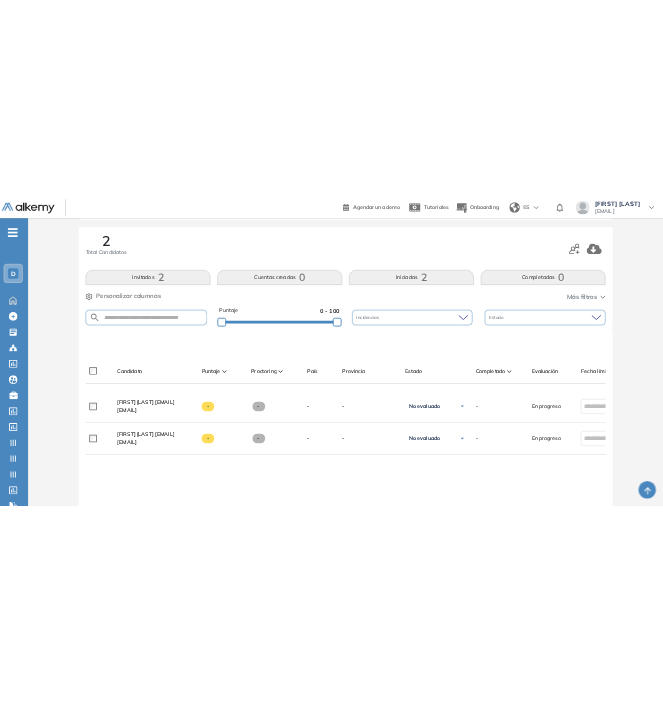 scroll, scrollTop: 0, scrollLeft: 0, axis: both 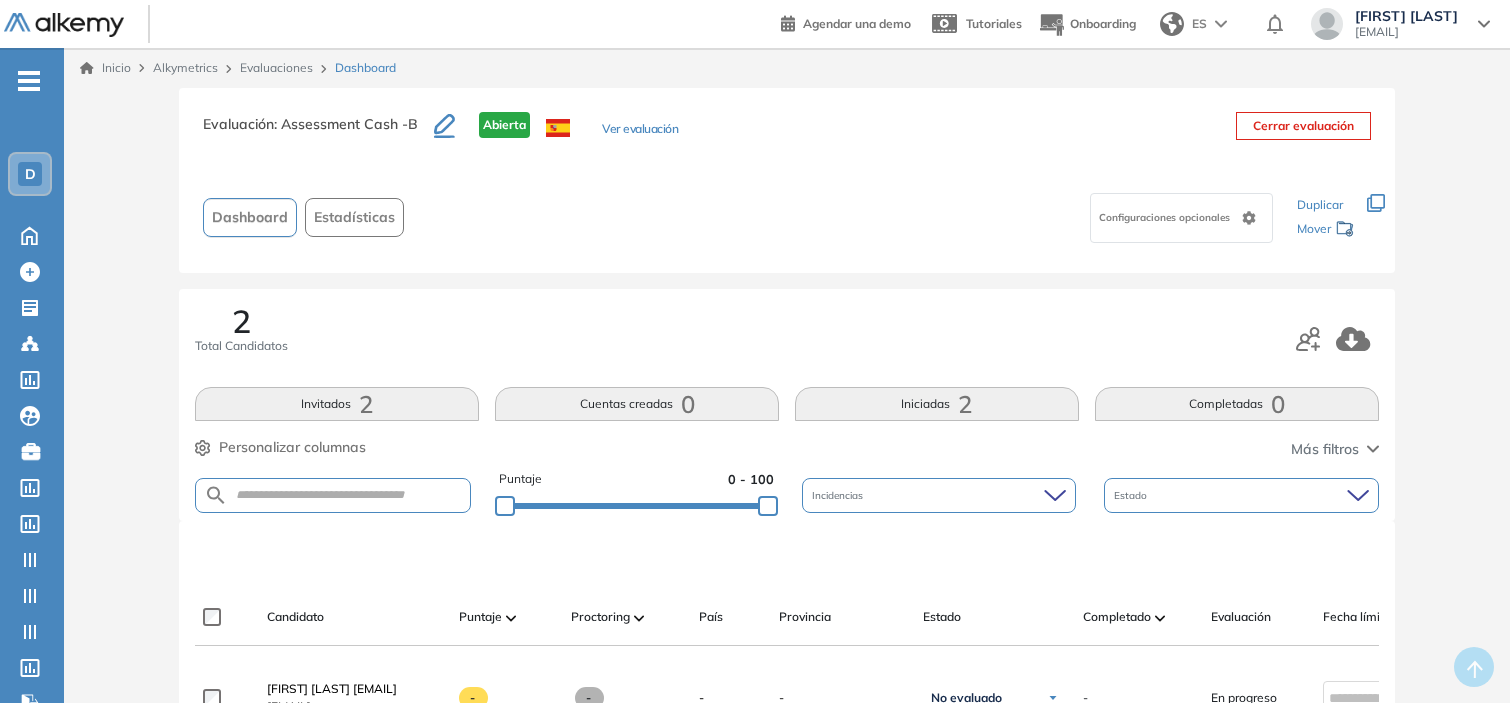 click on ": Assessment Cash -B" at bounding box center (346, 124) 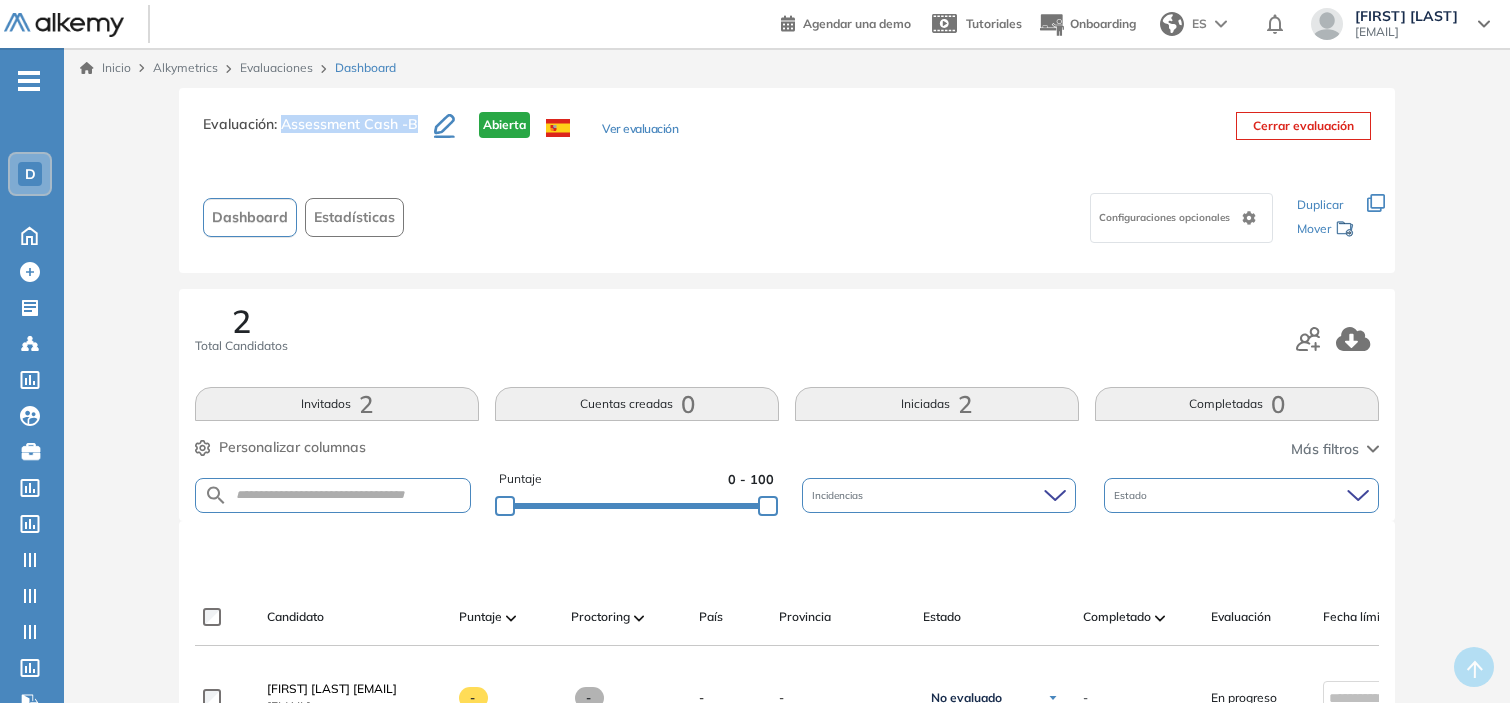 drag, startPoint x: 282, startPoint y: 125, endPoint x: 457, endPoint y: 143, distance: 175.92328 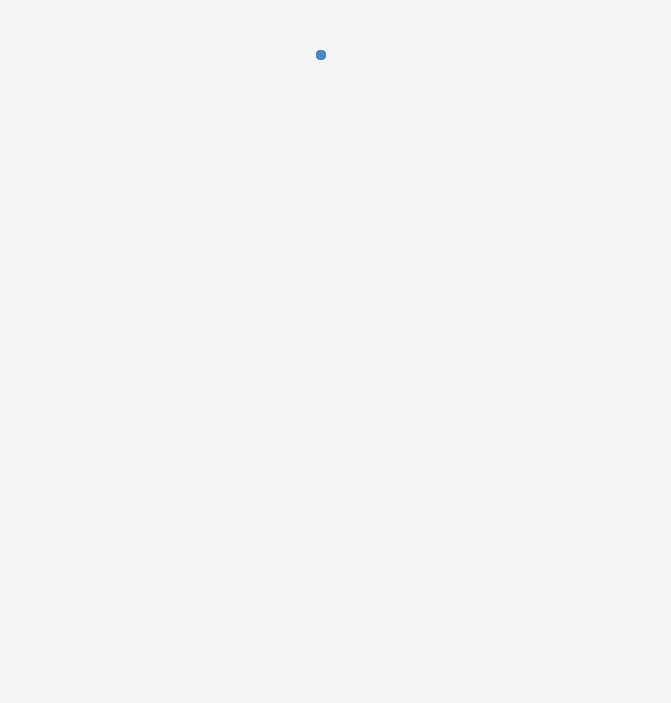 scroll, scrollTop: 0, scrollLeft: 0, axis: both 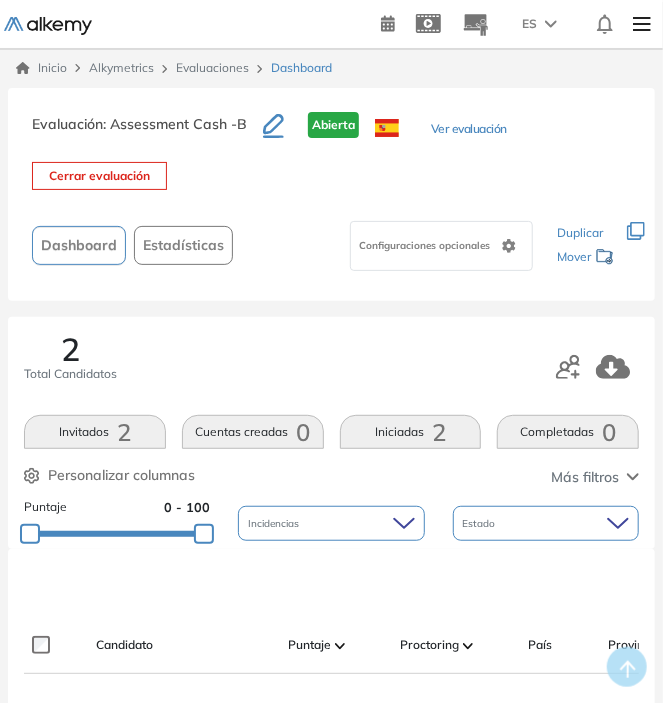 click on "Ver evaluación" at bounding box center [469, 130] 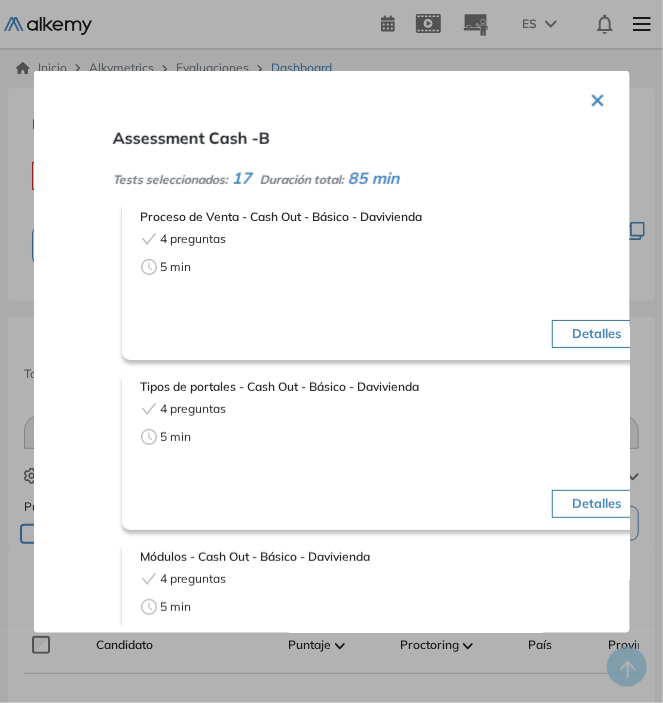 click on "×" at bounding box center (598, 97) 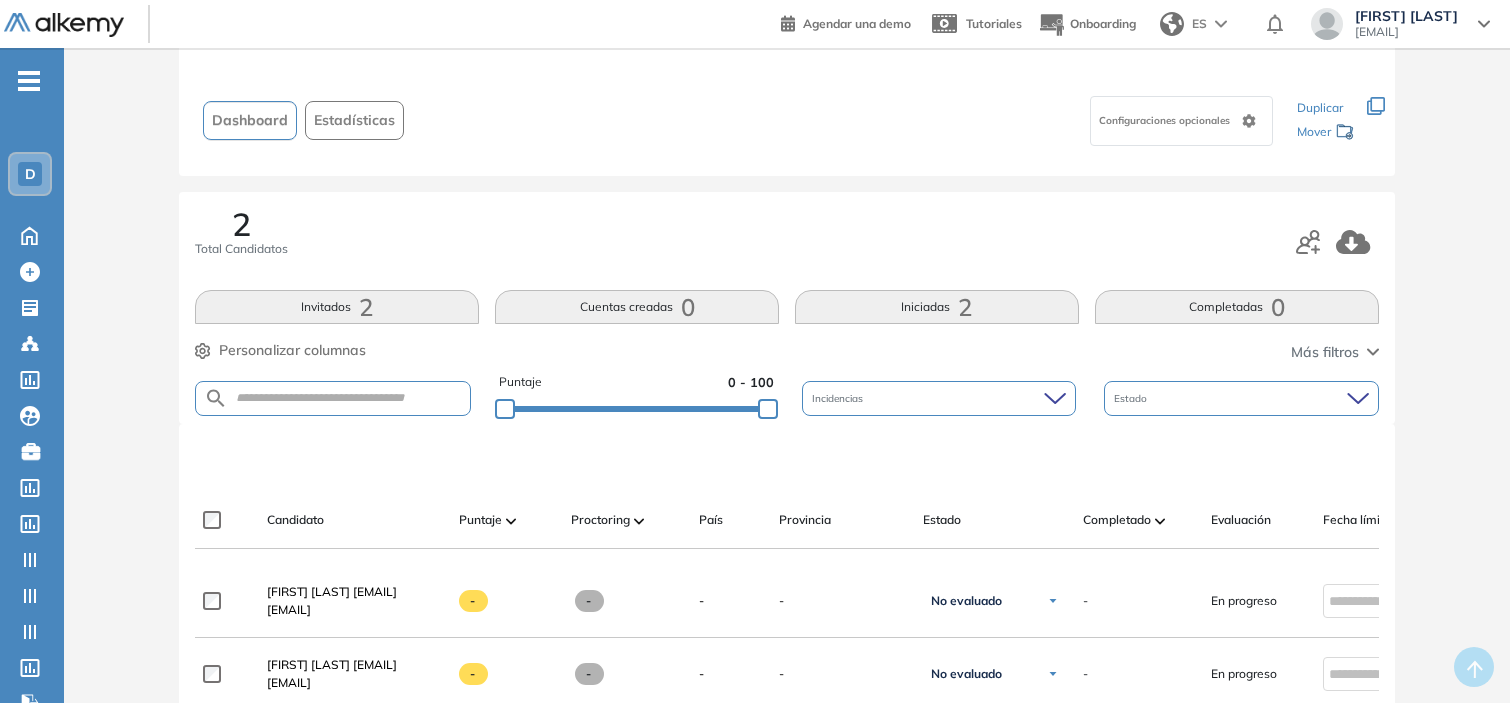scroll, scrollTop: 0, scrollLeft: 0, axis: both 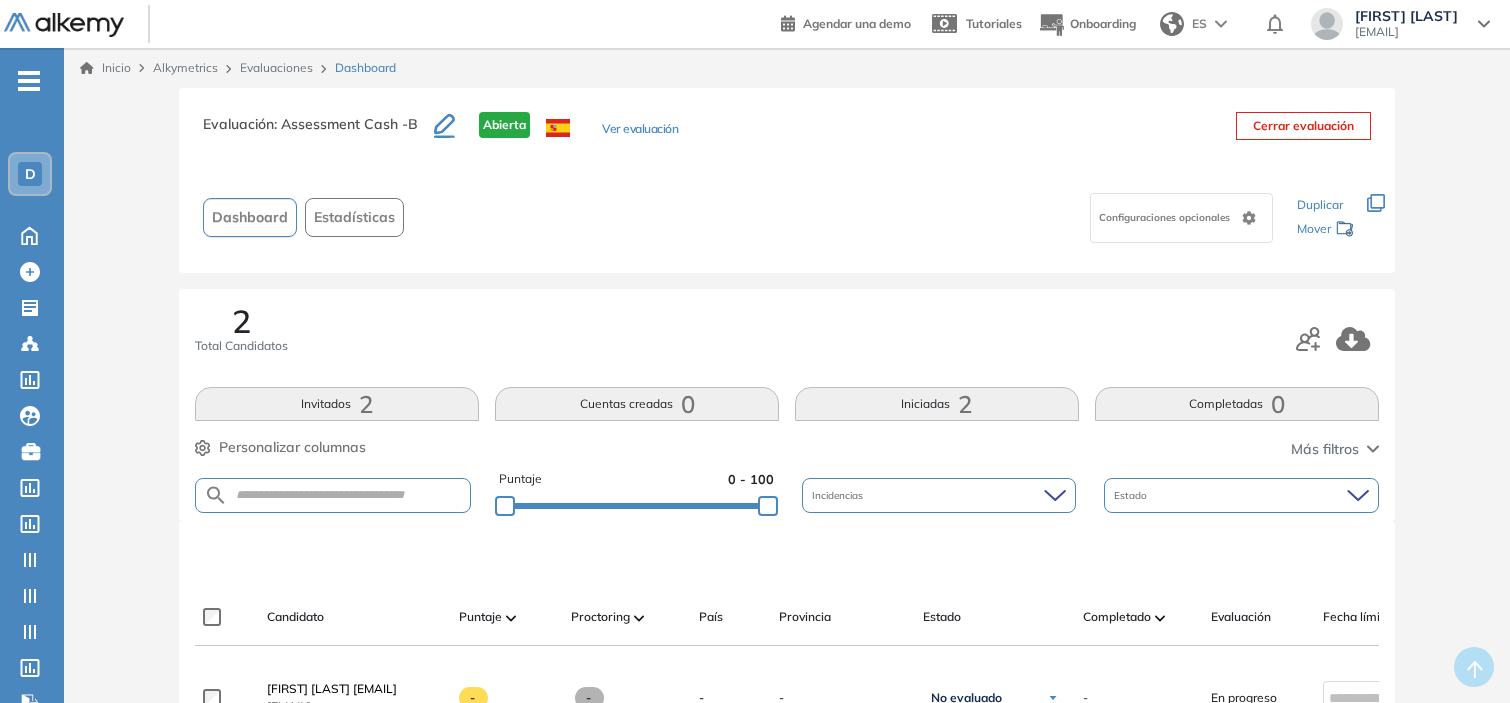 click on "Ver evaluación" at bounding box center (640, 130) 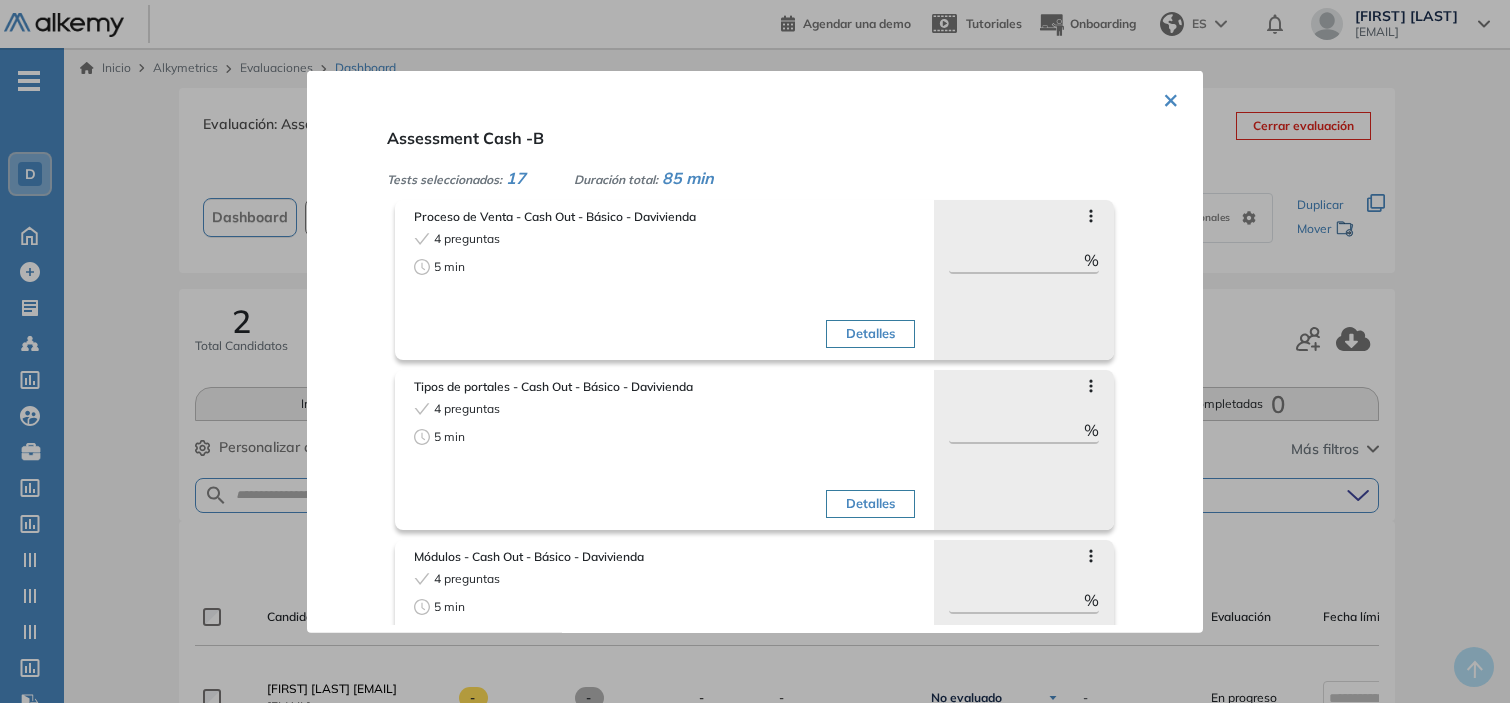 click on "× Assessment Cash -B Tests seleccionados: 17 Duración total: [DURATION] Proceso de Venta - Cash Out - Básico - [BANK] 4 preguntas 5 min Detalles Saltar preguntas * % Objetivos de la evaluación Cash Out Roles target Todos los roles Tipos de portales - Cash Out - Básico - [BANK] 4 preguntas 5 min Detalles Saltar preguntas * % Objetivos de la evaluación Cash Out Roles target Todos los roles Módulos - Cash Out - Básico - [BANK] 4 preguntas 5 min Detalles Saltar preguntas * % Objetivos de la evaluación Cash Out Roles target Todos los roles Oferta transaccional -Cash Out- Básico- [BANK] 4 preguntas 5 min Detalles Saltar preguntas * % Objetivos de la evaluación Cash Out Roles target Todos los roles Host to Host - Productos Especializados - Experto 3 preguntas 5 min Detalles Saltar preguntas * % Objetivos de la evaluación Cash In Productos Especi... Roles target Todos los roles WEB SERVICE - Productos Especializados - Experto 3 preguntas 5 min Detalles Saltar preguntas * % * %" at bounding box center [755, 351] 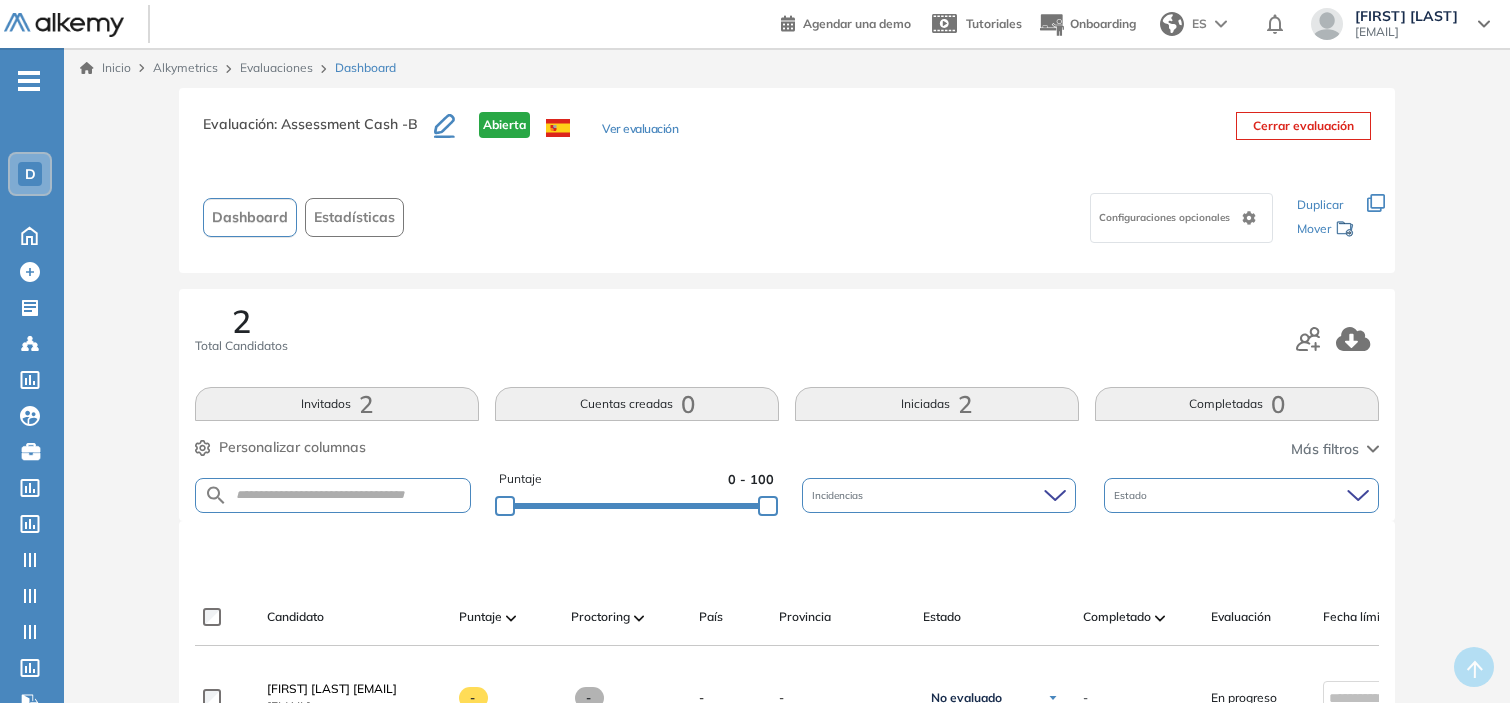 drag, startPoint x: 241, startPoint y: 86, endPoint x: 254, endPoint y: 90, distance: 13.601471 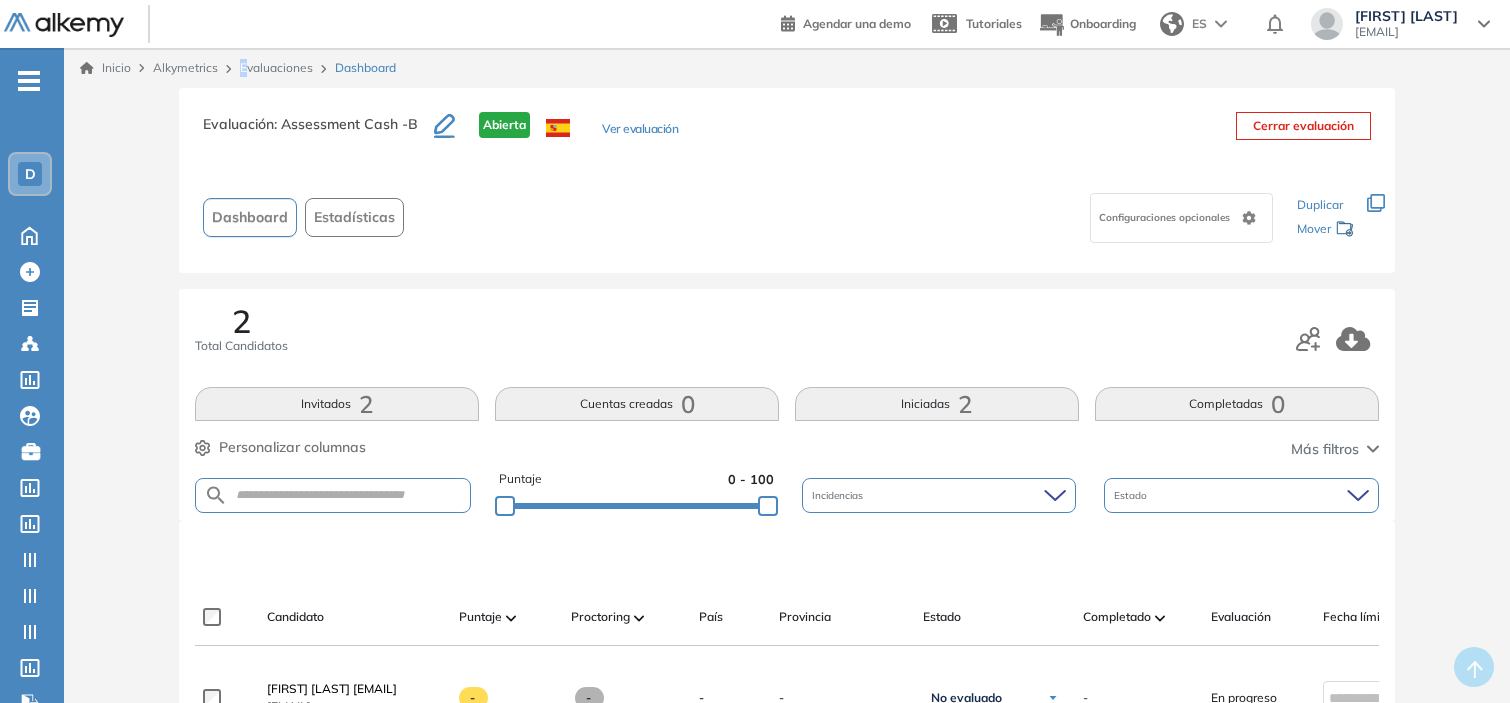 click on "Evaluaciones" at bounding box center (276, 67) 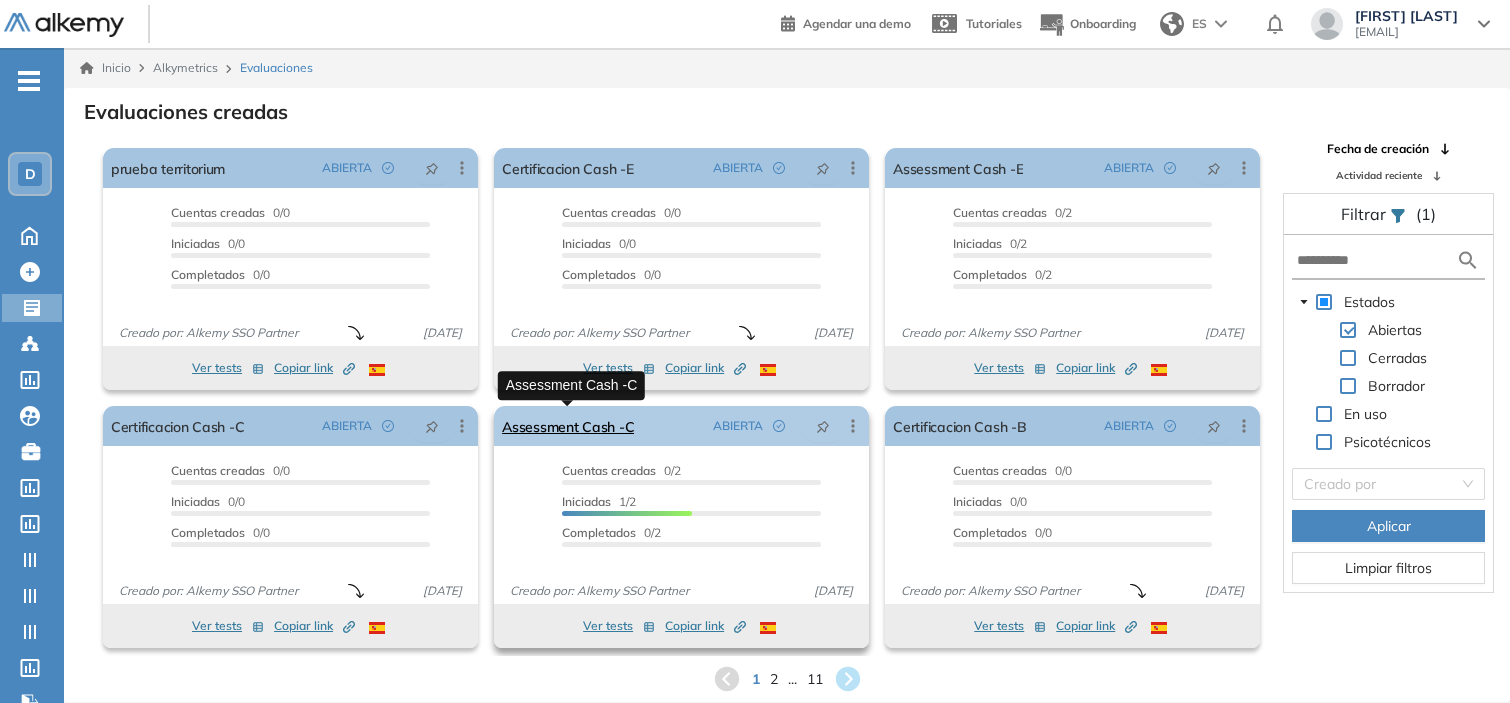 click on "Assessment Cash -C" at bounding box center [568, 426] 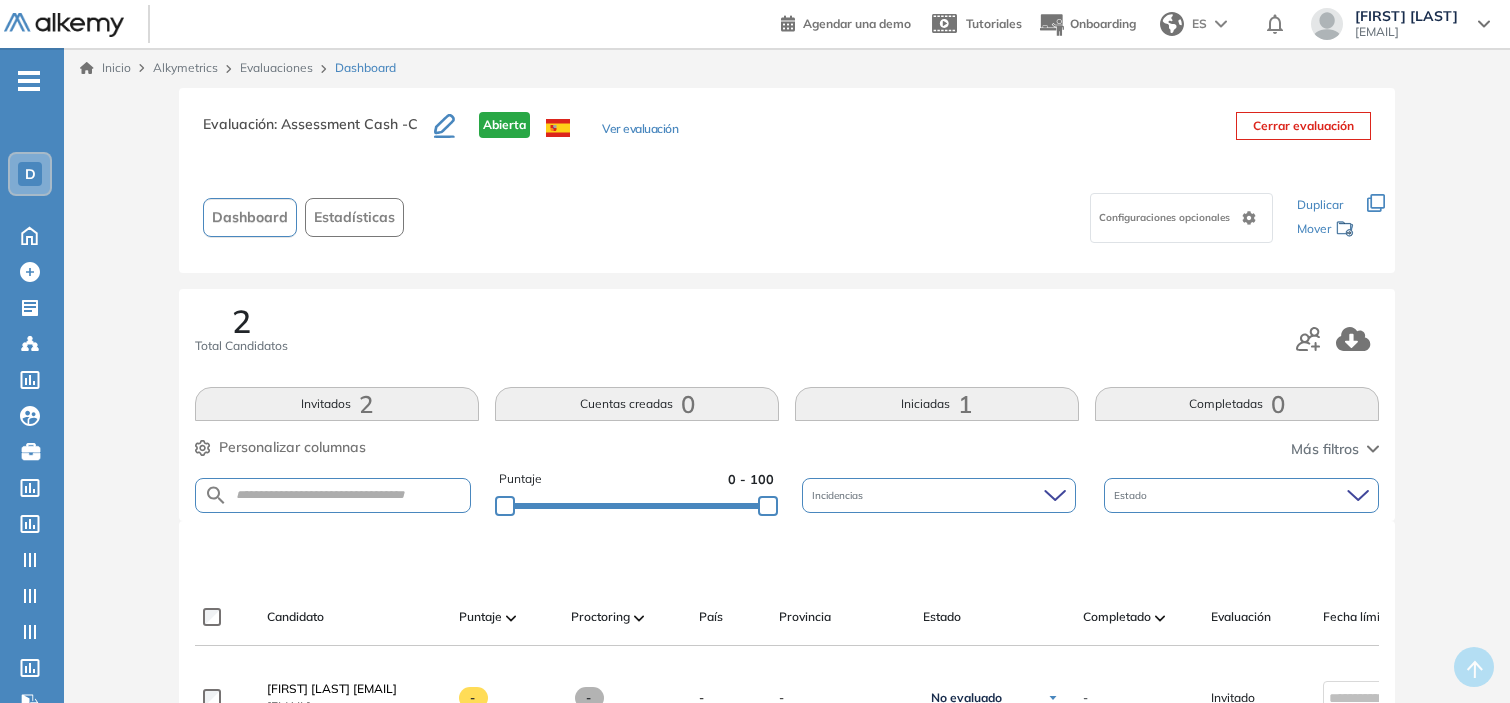 click on "Ver evaluación" at bounding box center [640, 130] 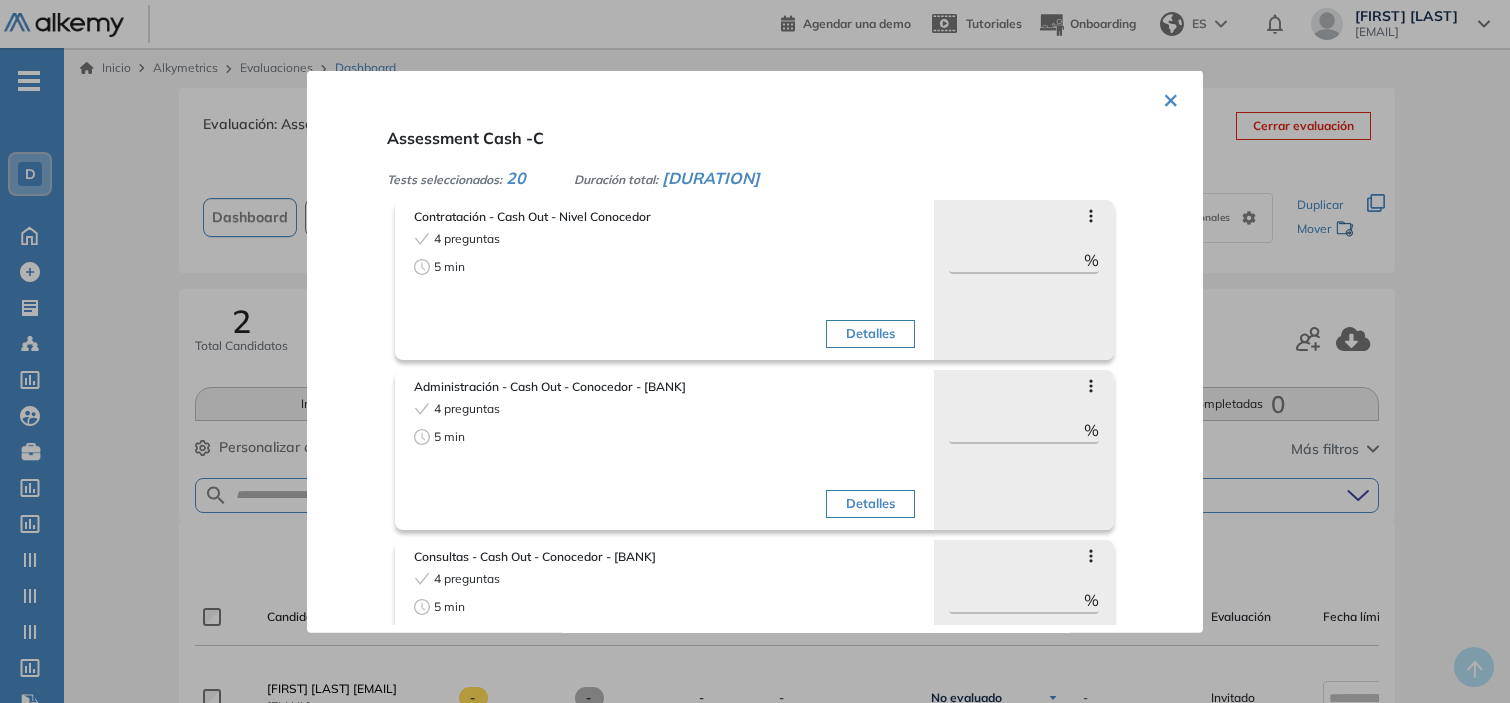 click at bounding box center (755, 351) 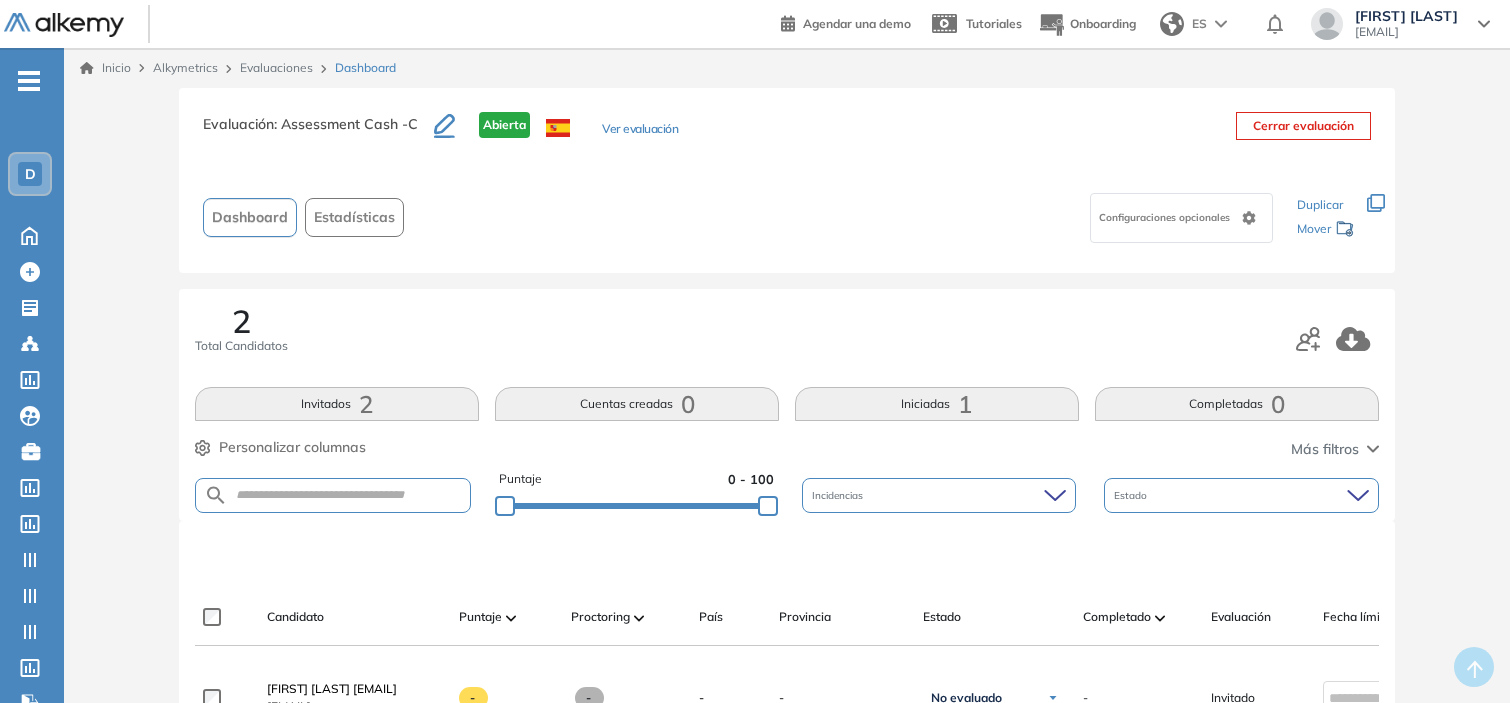 click on "Evaluaciones" at bounding box center (276, 67) 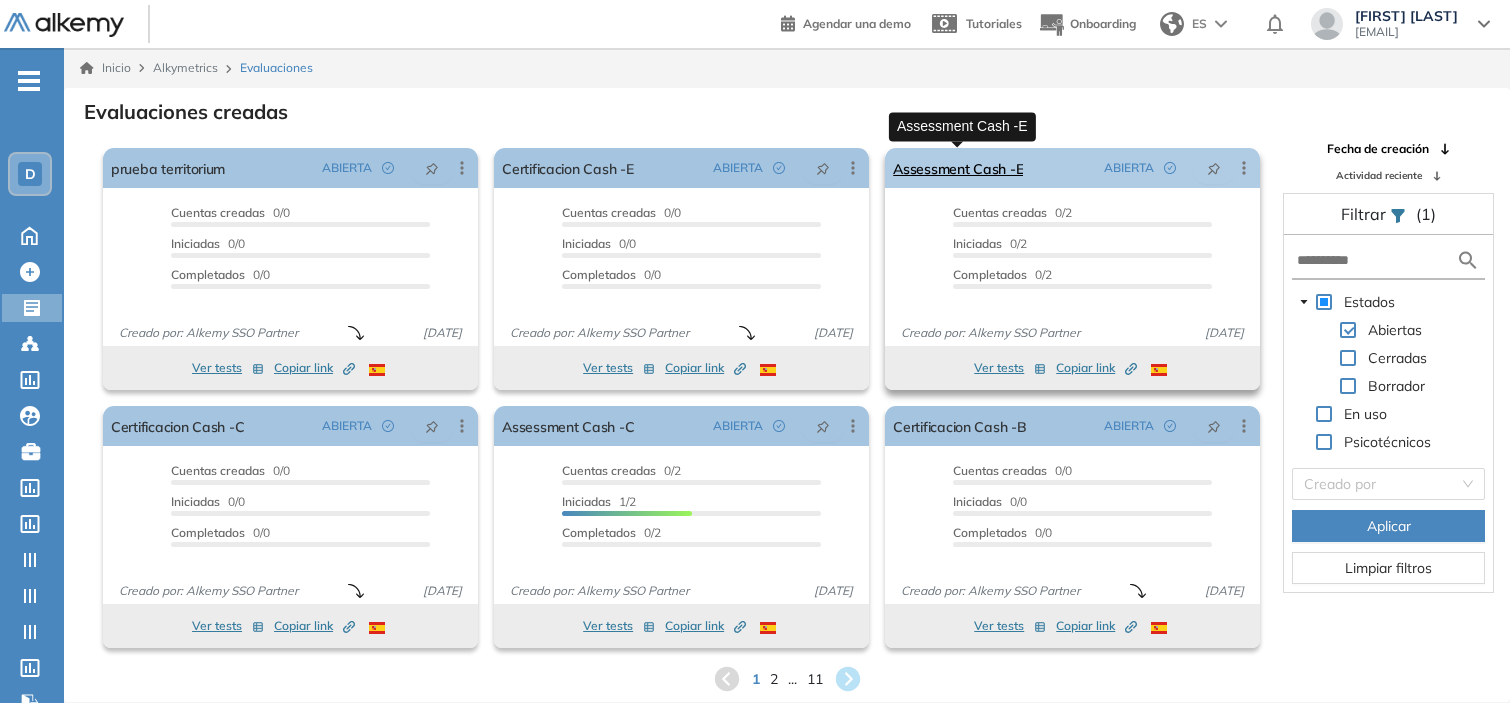 click on "Assessment Cash -E" at bounding box center [958, 168] 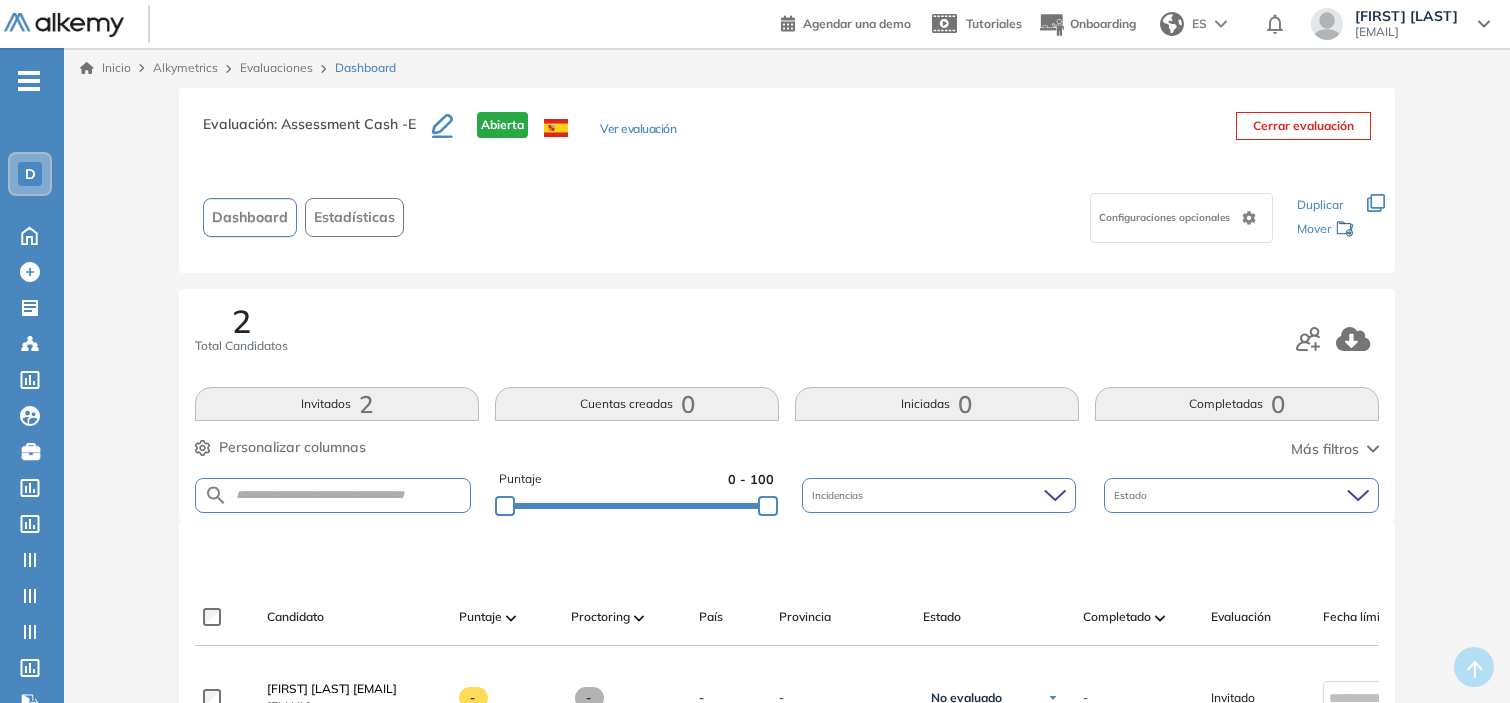 click on "Ver evaluación" at bounding box center [638, 130] 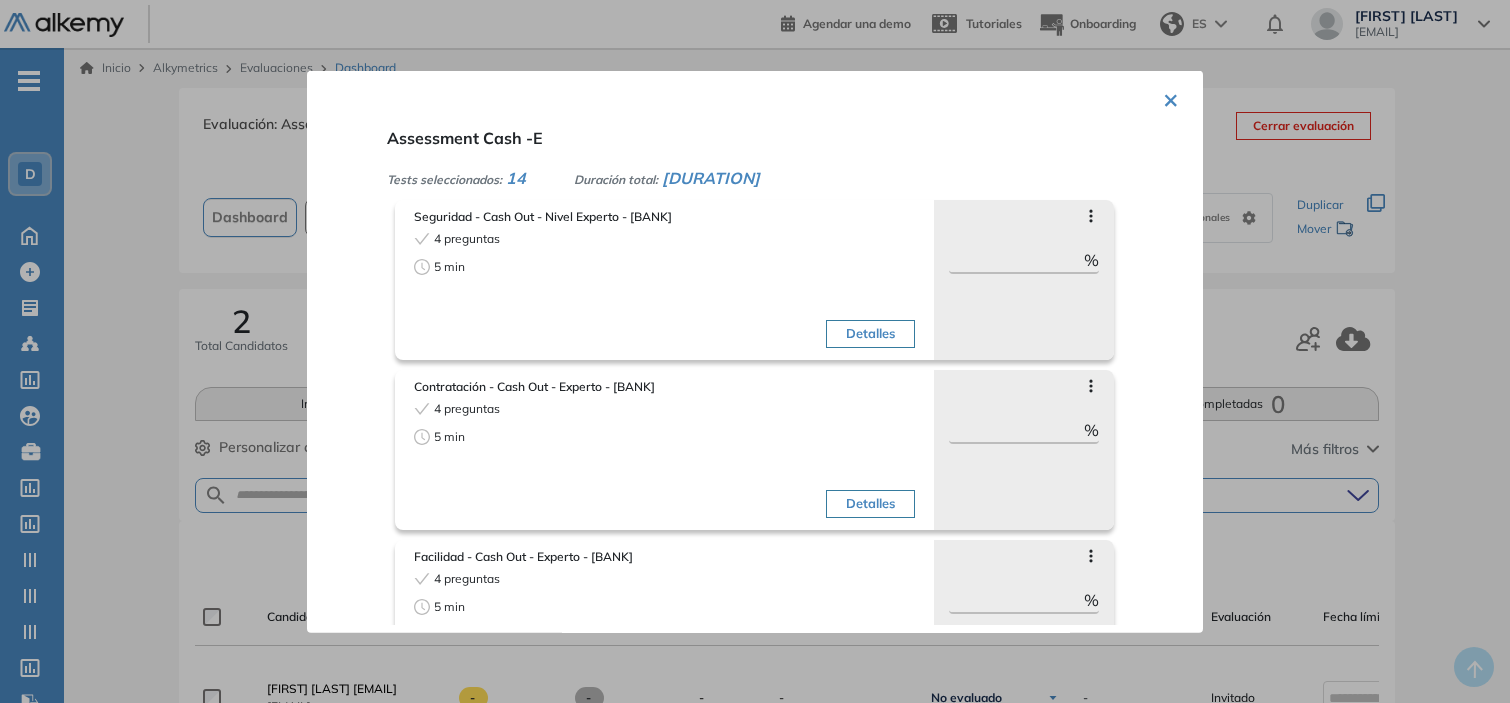 click at bounding box center (755, 351) 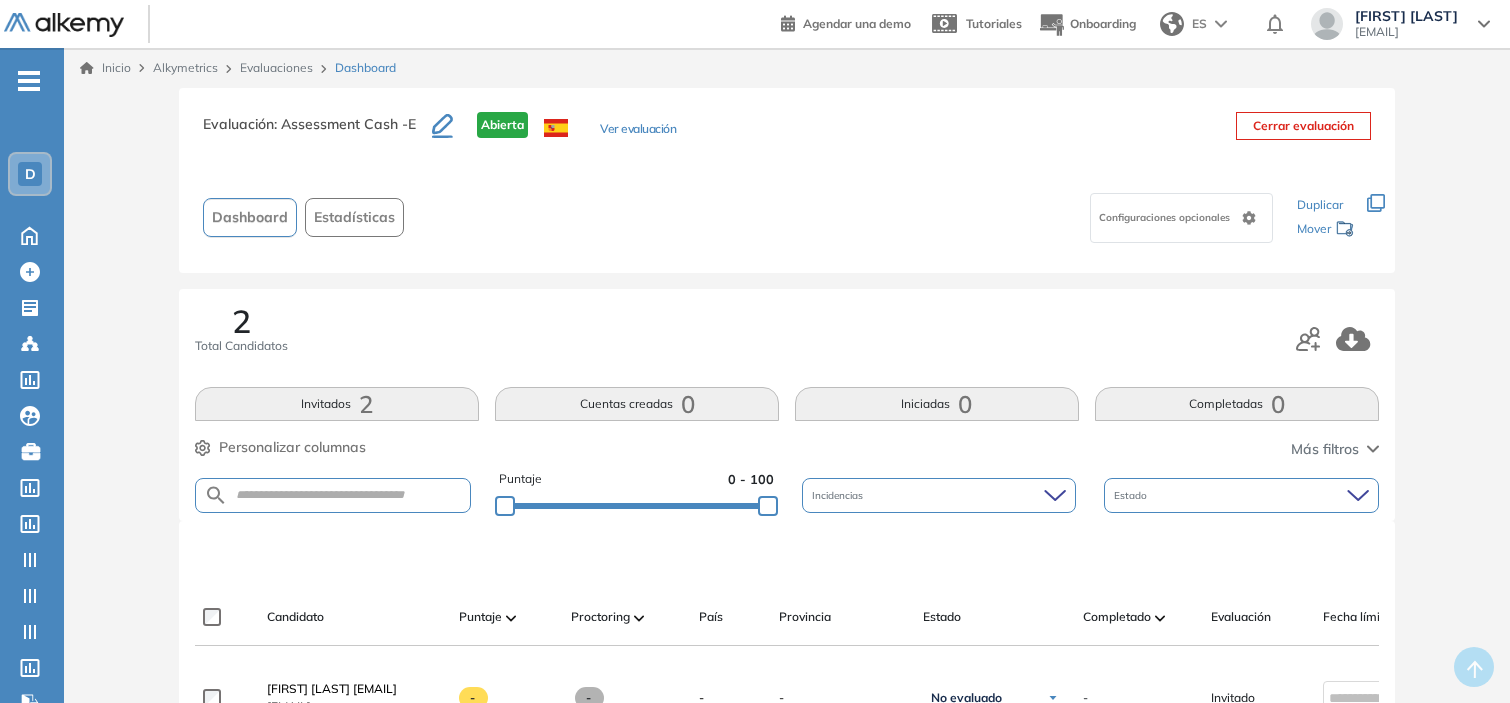 click on "Evaluaciones" at bounding box center (276, 67) 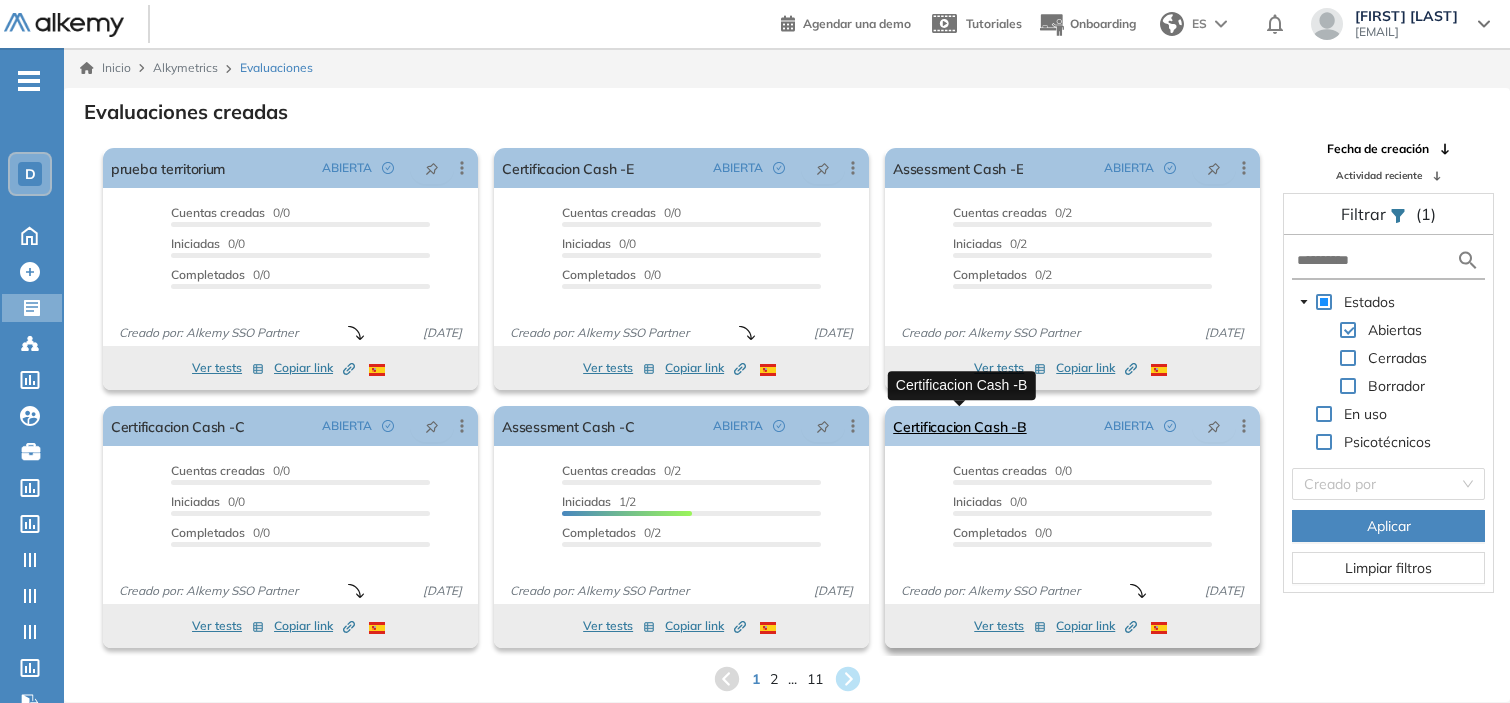 click on "Certificacion Cash -B" at bounding box center (959, 426) 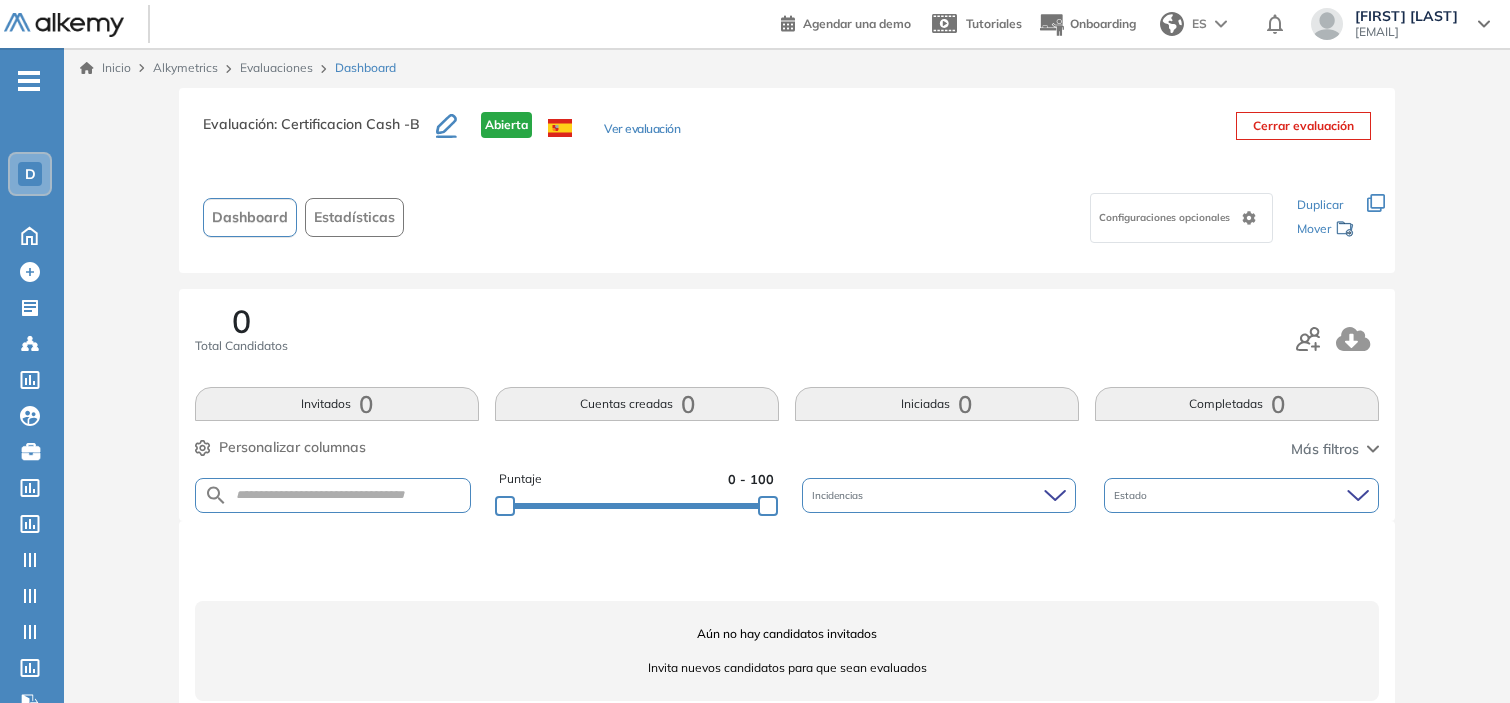 click on "Ver evaluación" at bounding box center (642, 130) 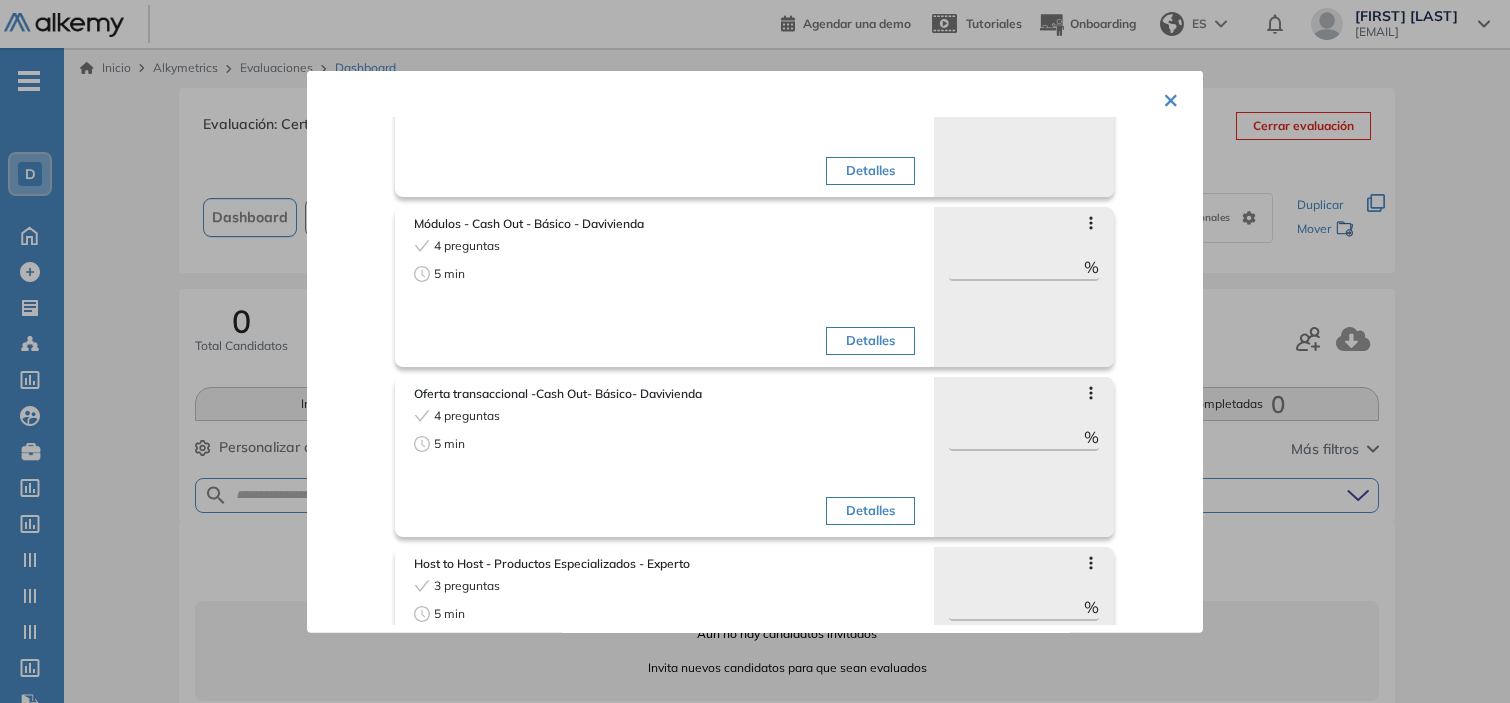 scroll, scrollTop: 666, scrollLeft: 0, axis: vertical 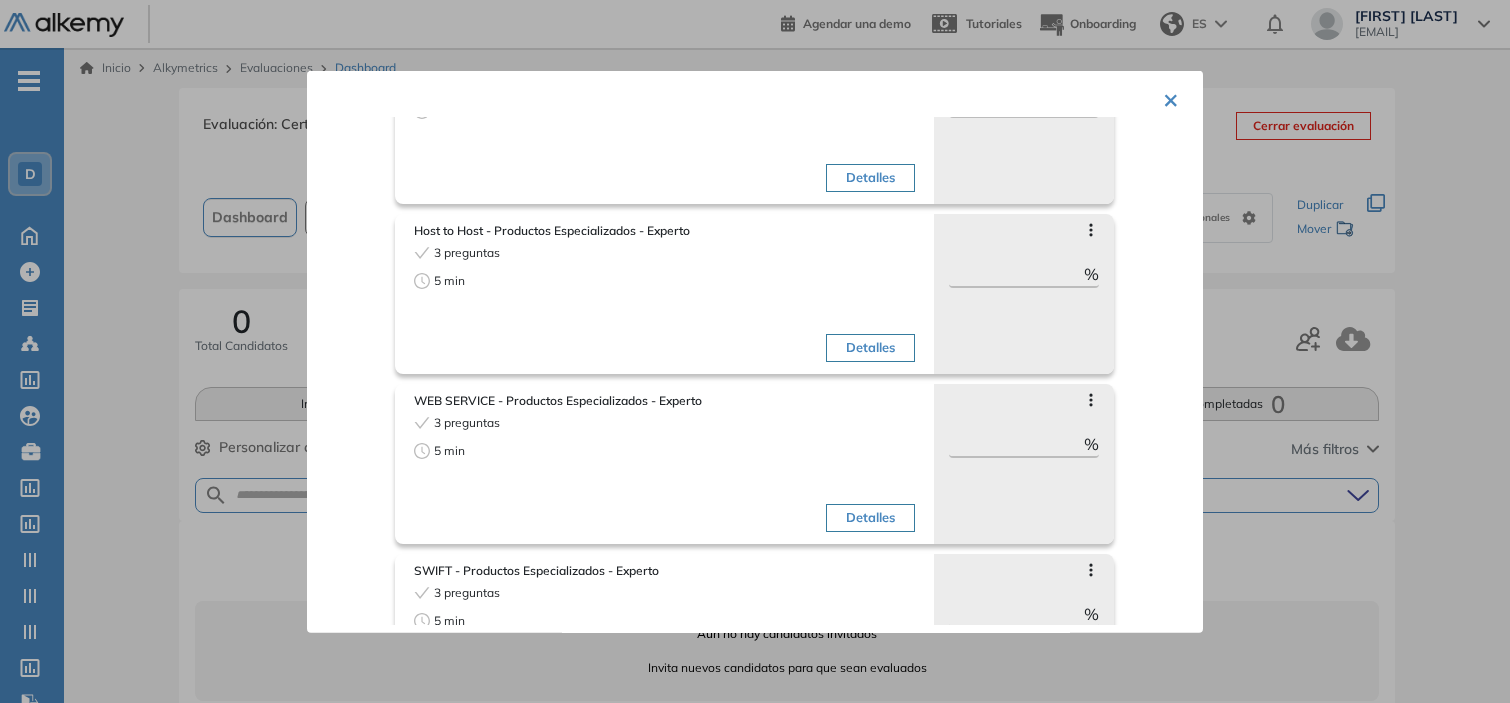 click at bounding box center [755, 351] 